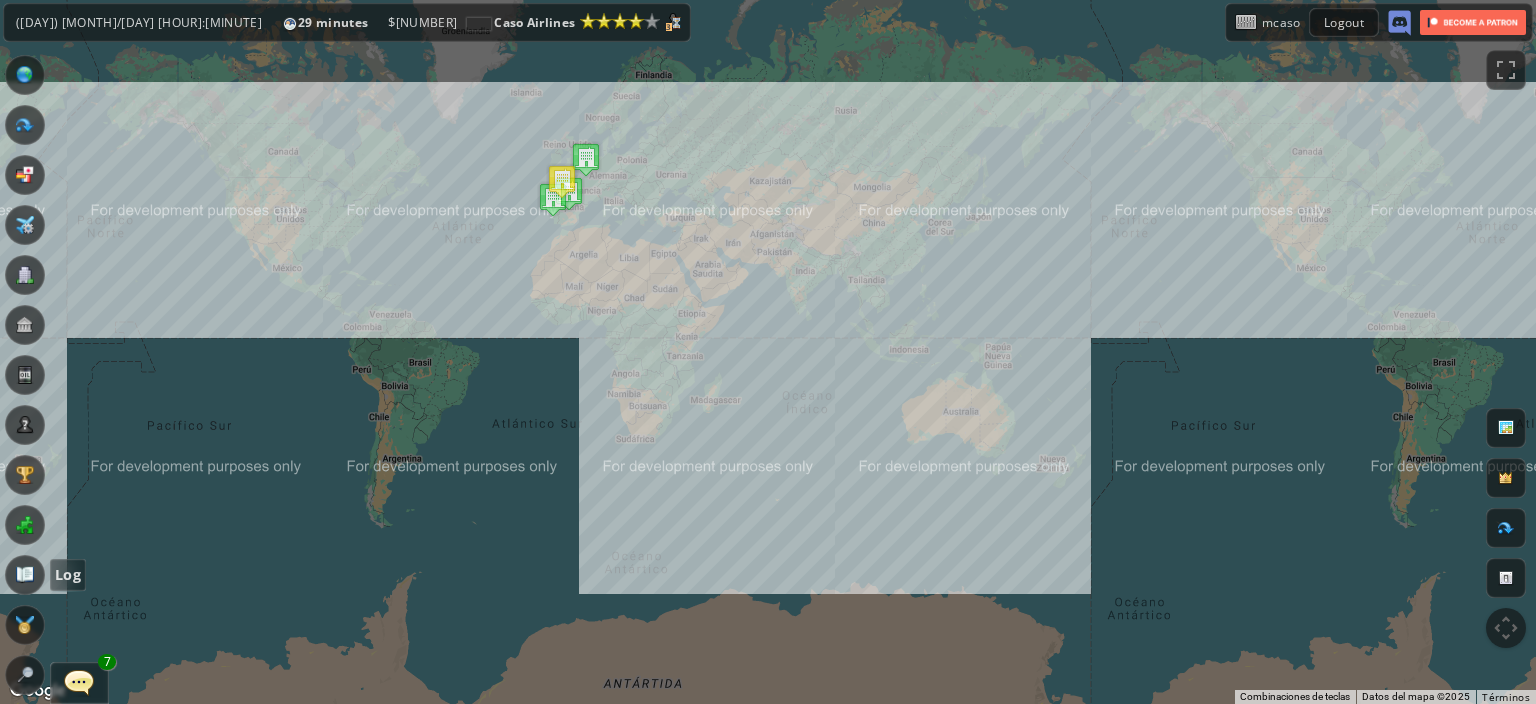 click at bounding box center (25, 575) 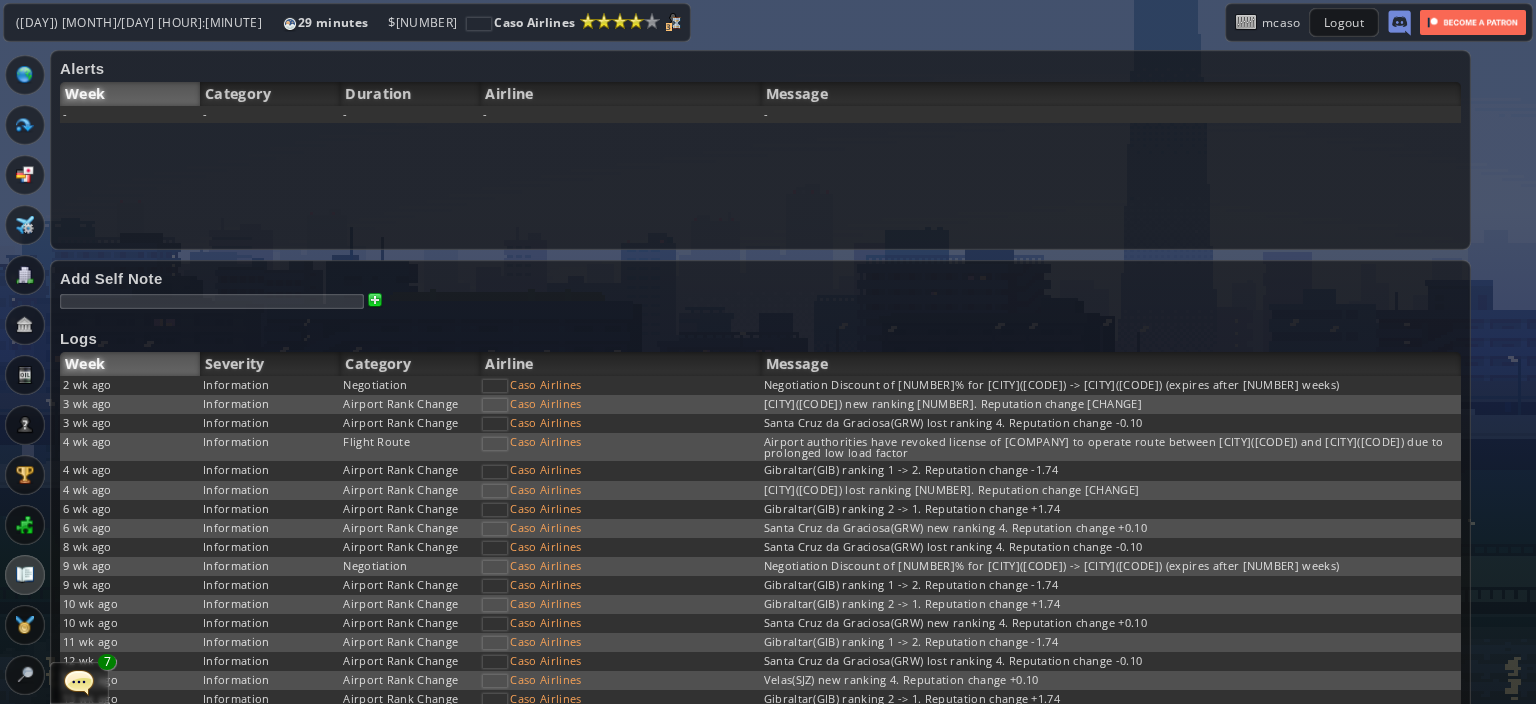 click at bounding box center (79, 682) 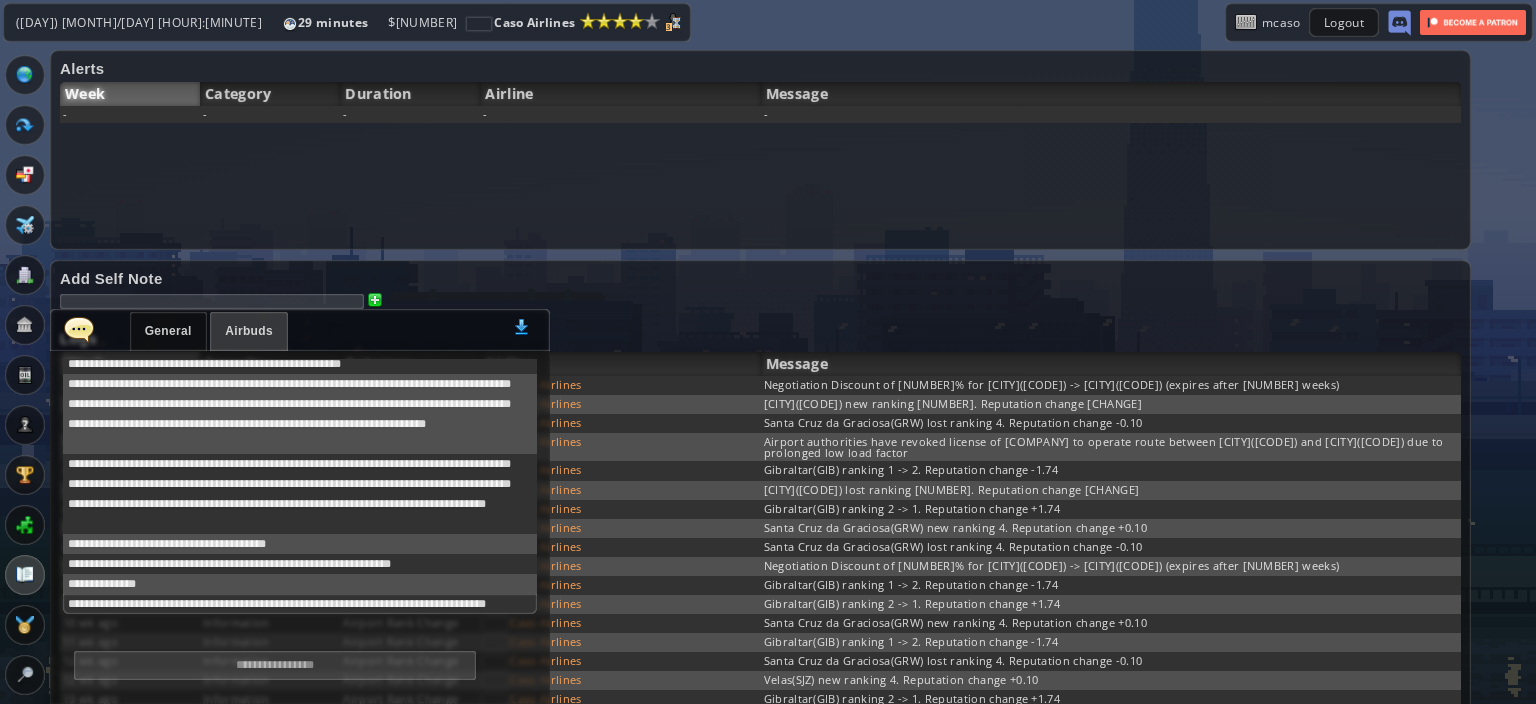scroll, scrollTop: 365, scrollLeft: 0, axis: vertical 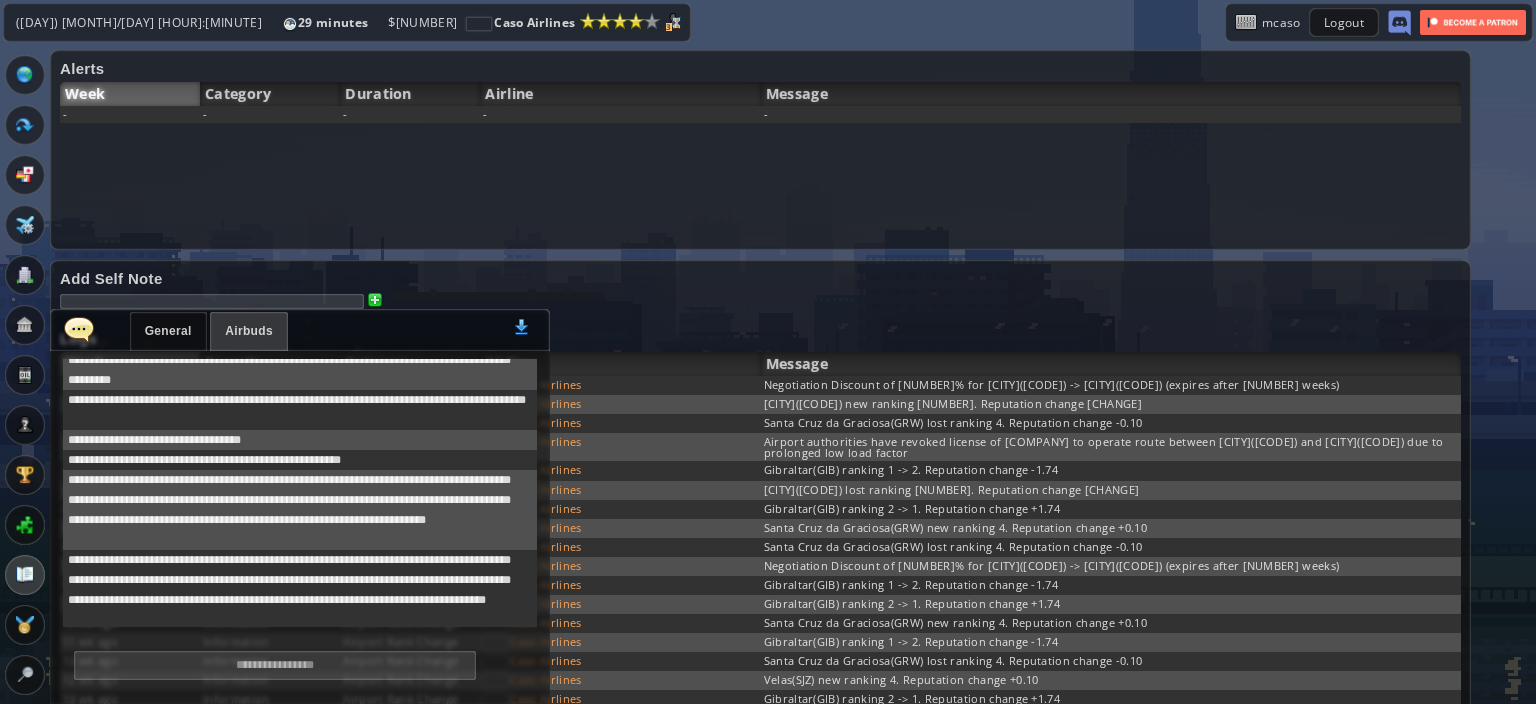 click on "General
Airbuds
[NUMBER]" at bounding box center (300, 330) 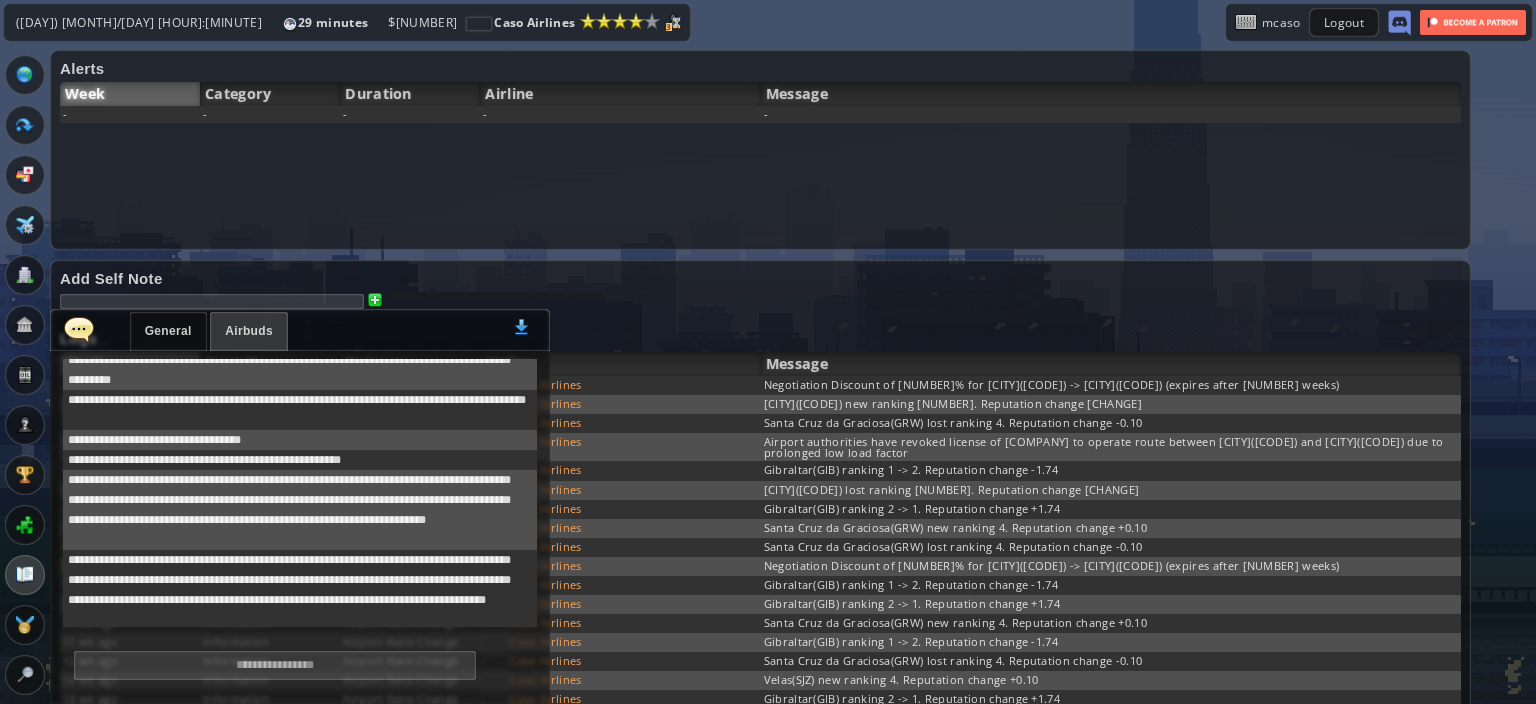 click at bounding box center (79, 329) 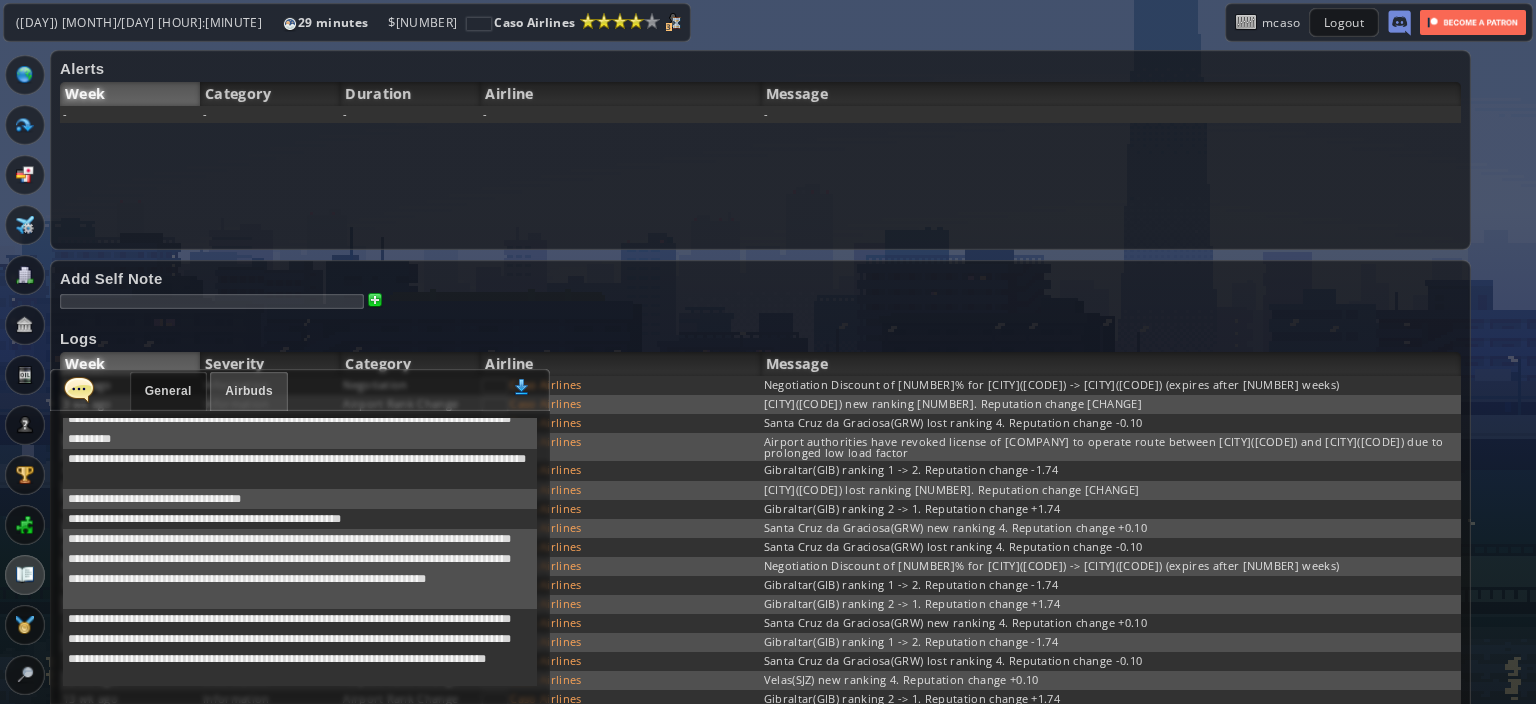 scroll, scrollTop: 365, scrollLeft: 0, axis: vertical 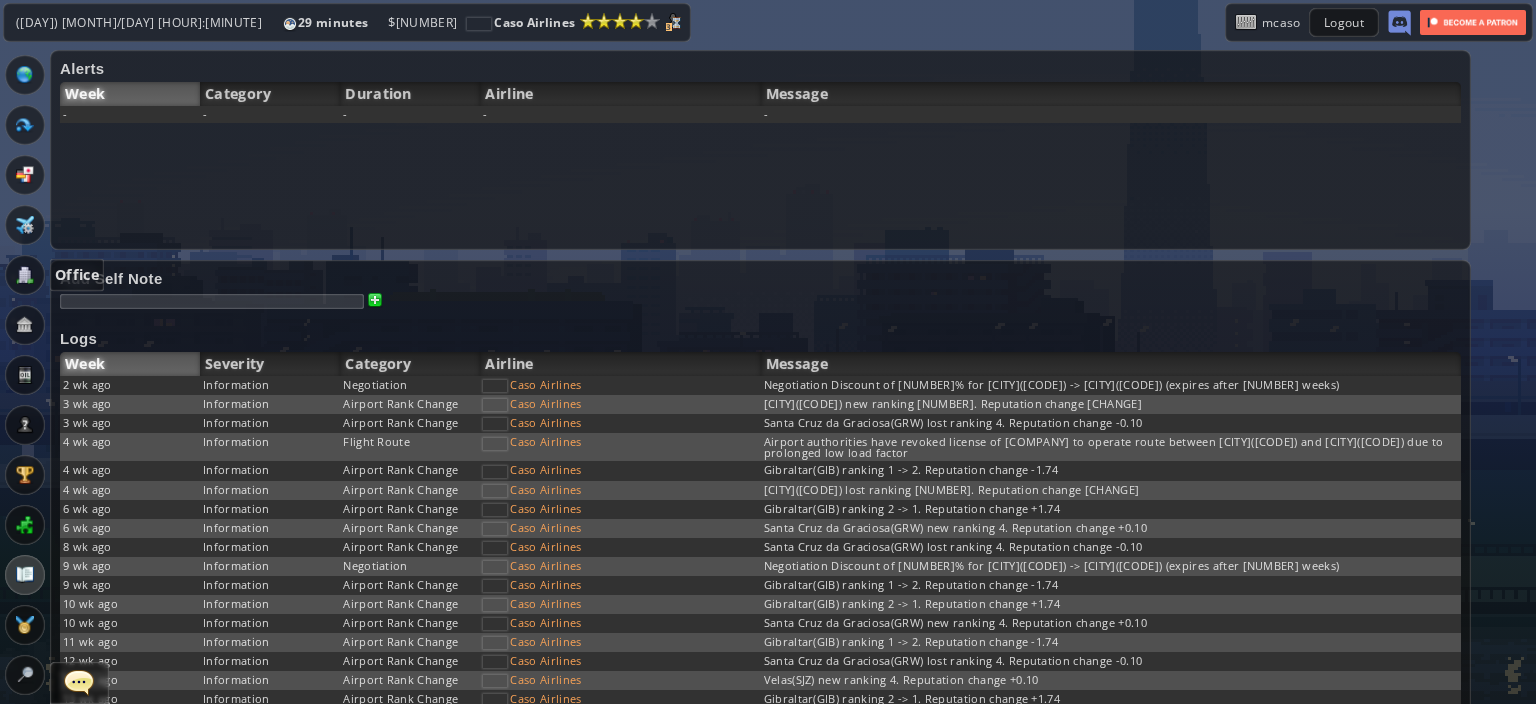 click at bounding box center [25, 275] 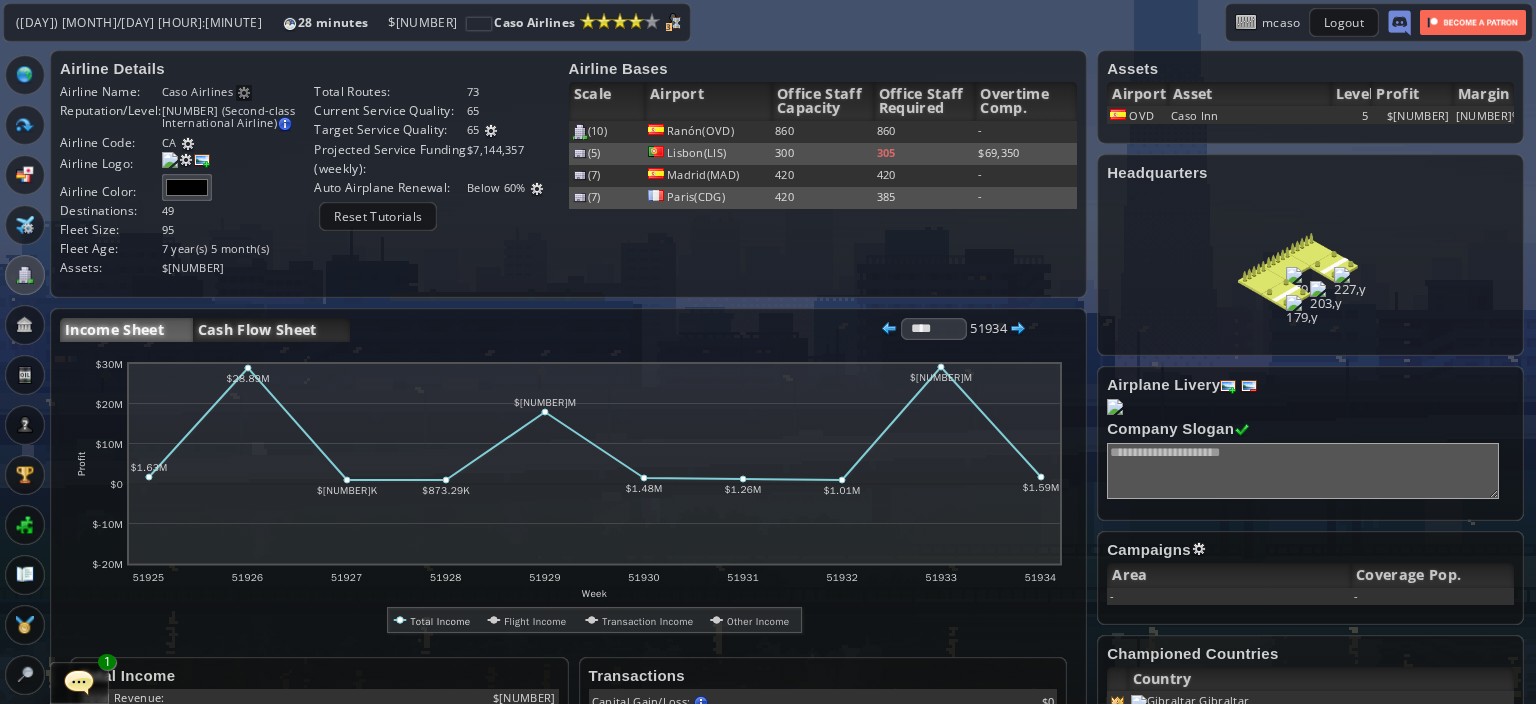click on "Cash Flow Sheet" at bounding box center [271, 330] 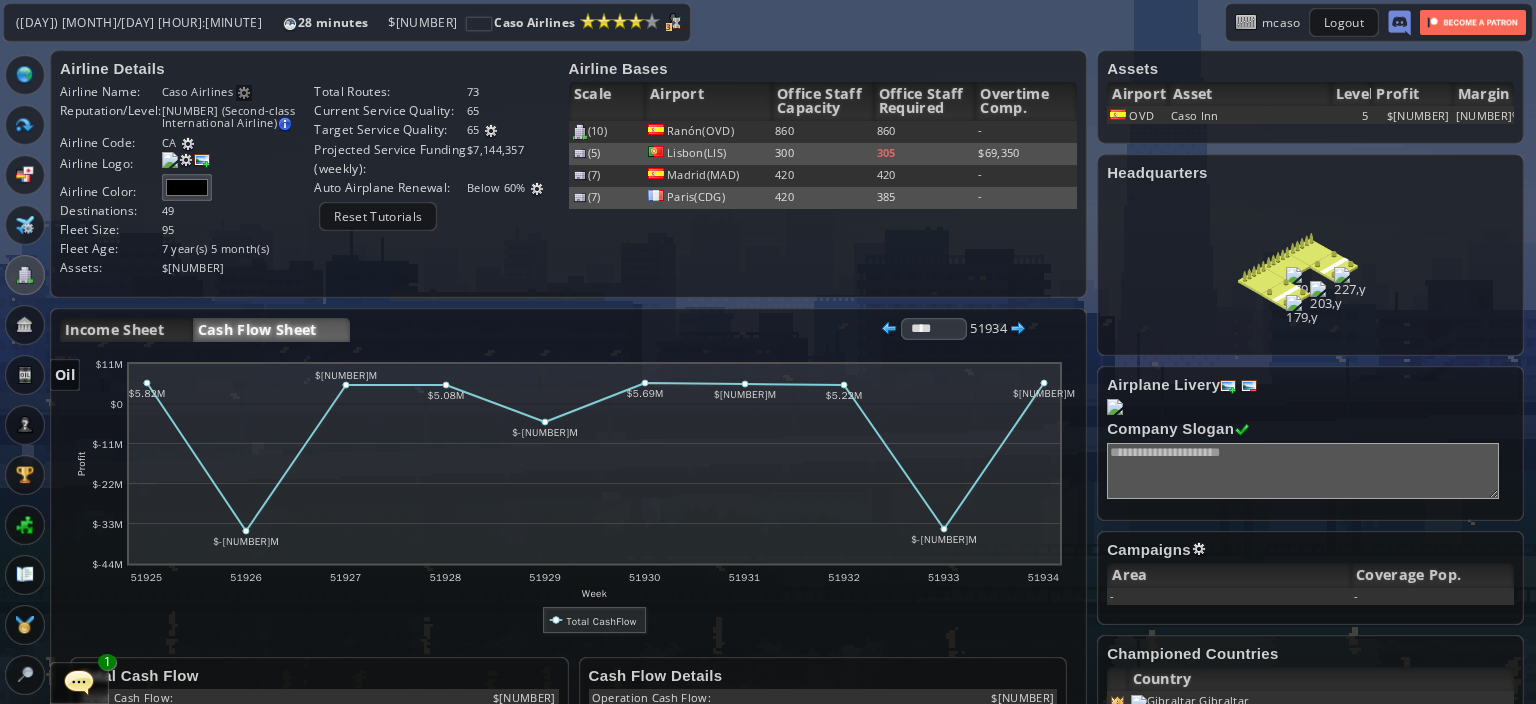 click at bounding box center [25, 375] 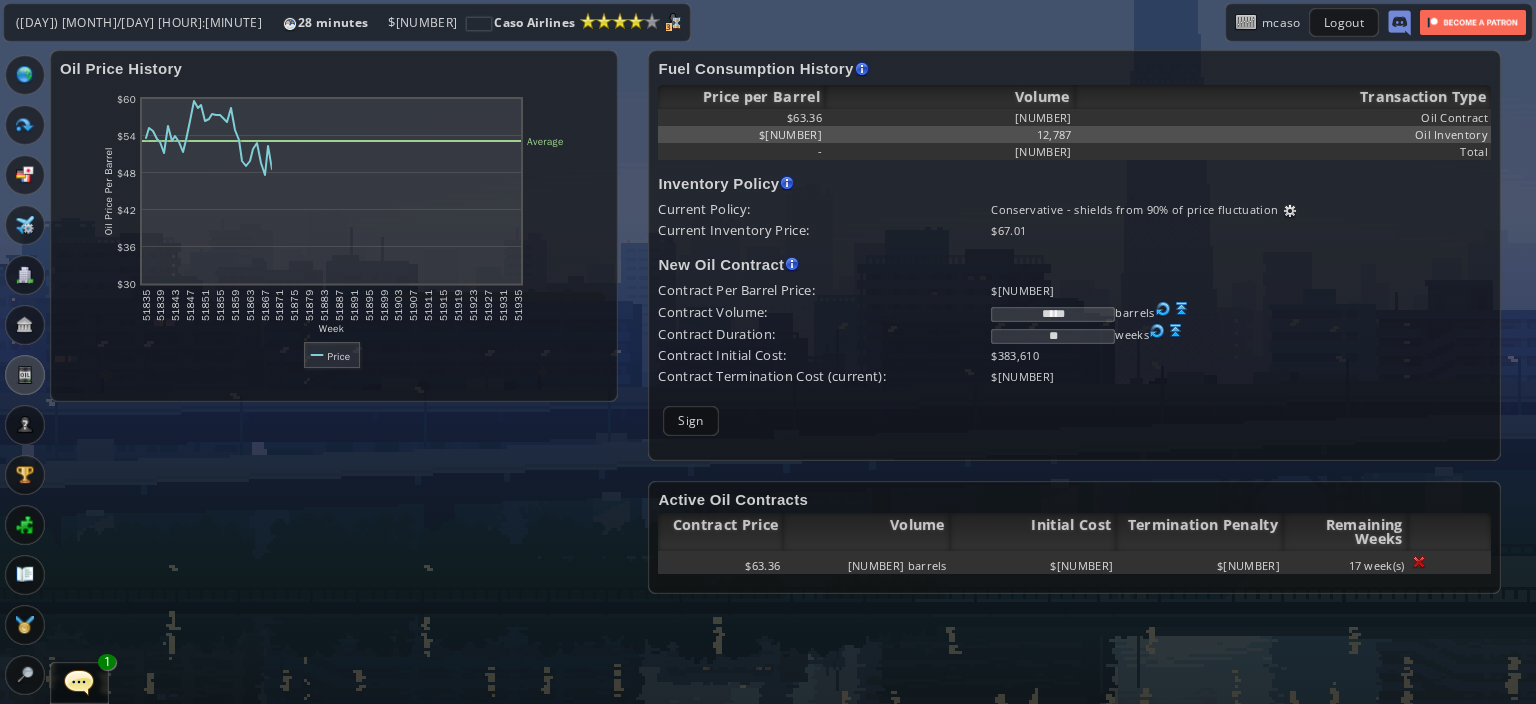 click at bounding box center (79, 682) 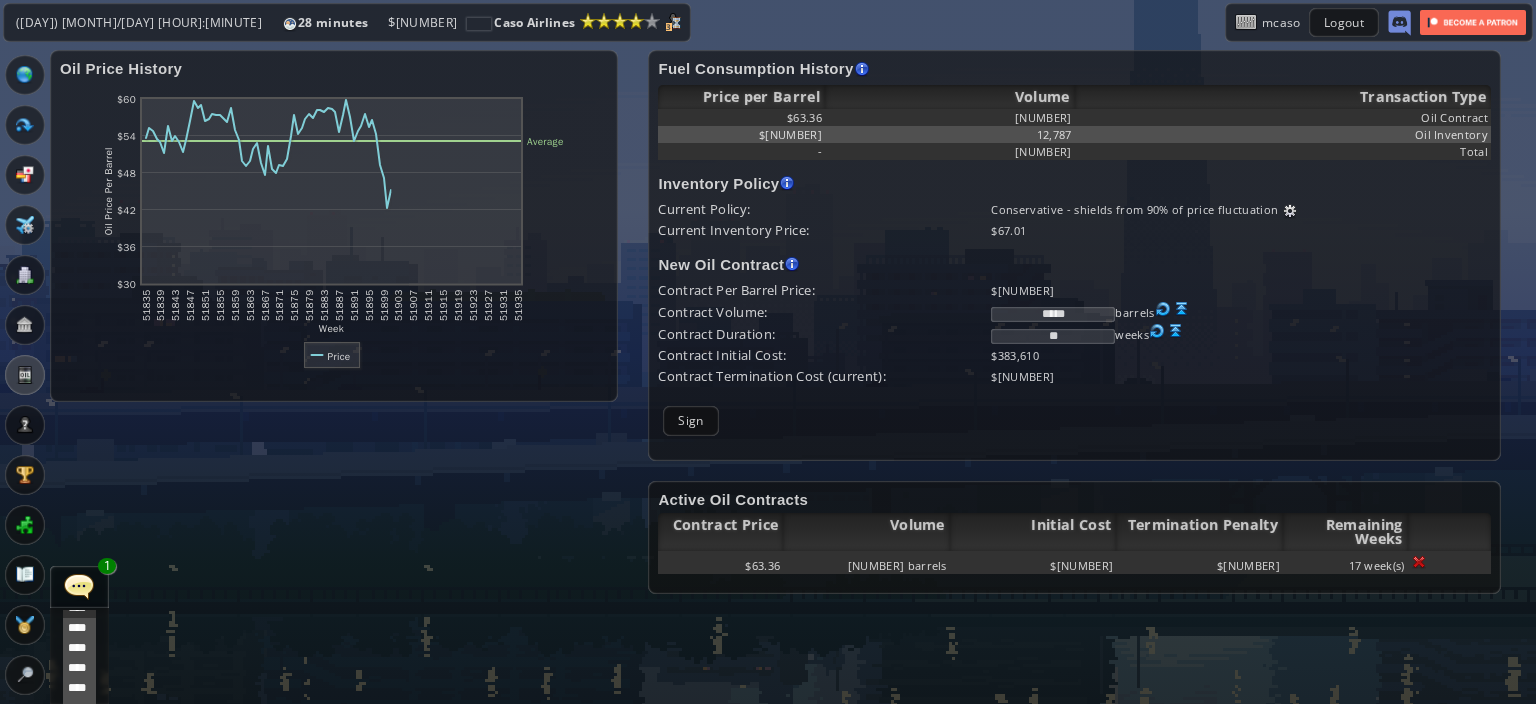 scroll, scrollTop: 481, scrollLeft: 0, axis: vertical 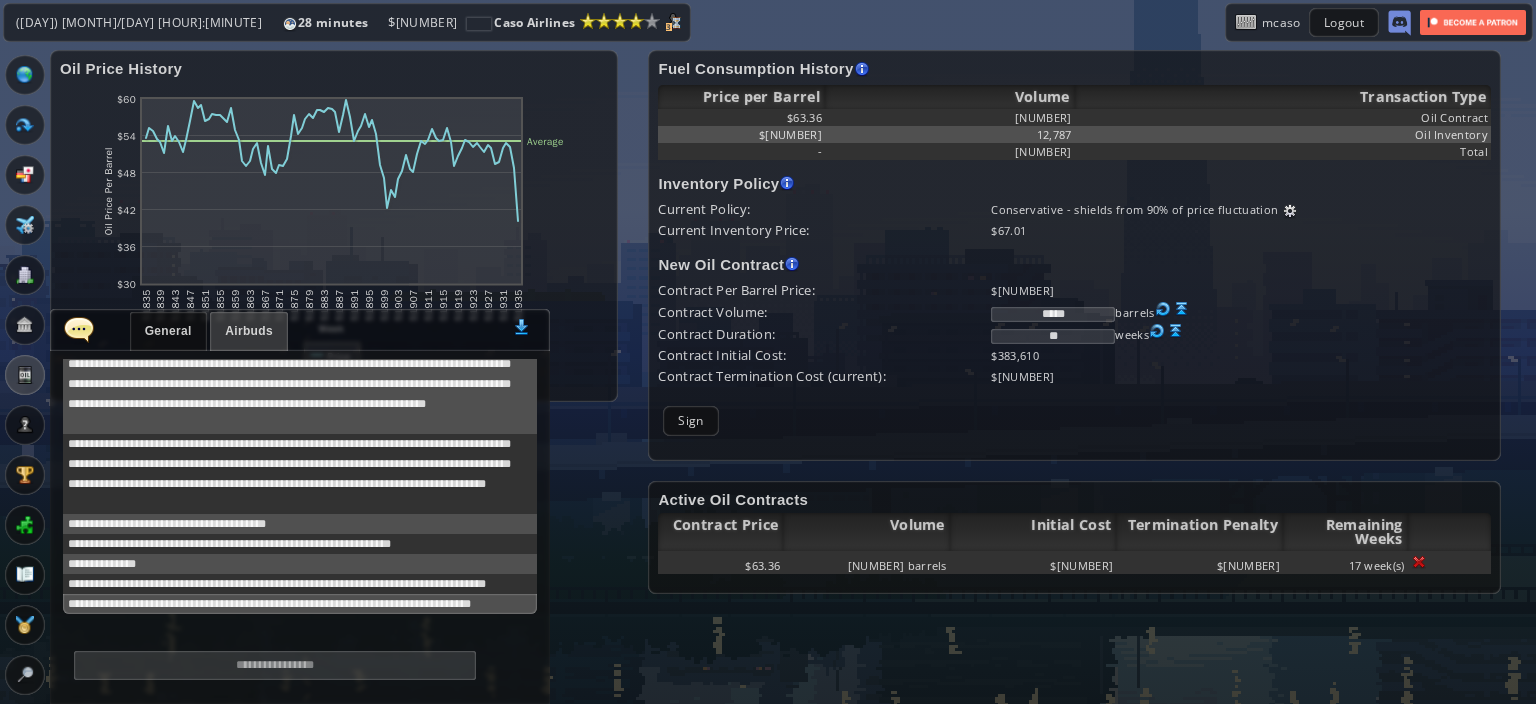 click at bounding box center (79, 329) 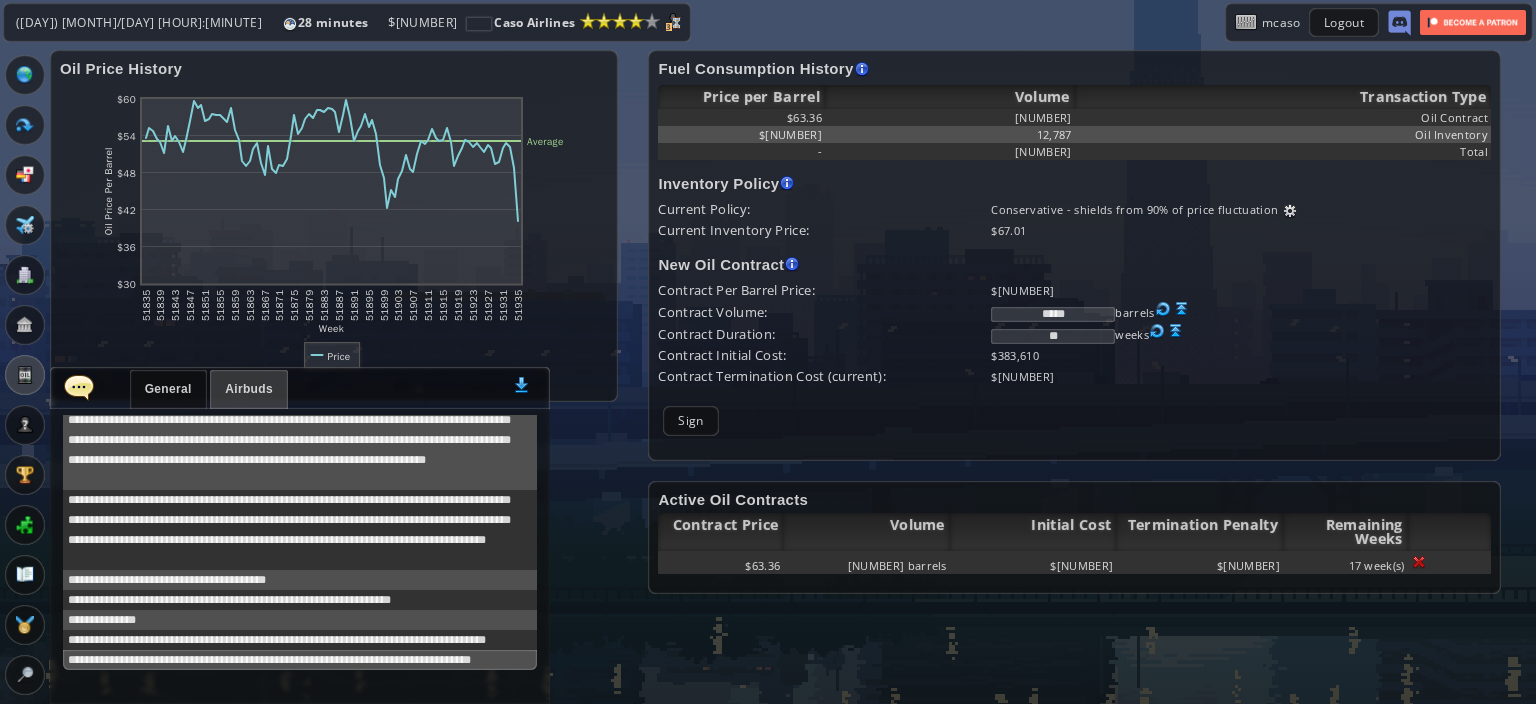 scroll, scrollTop: 480, scrollLeft: 0, axis: vertical 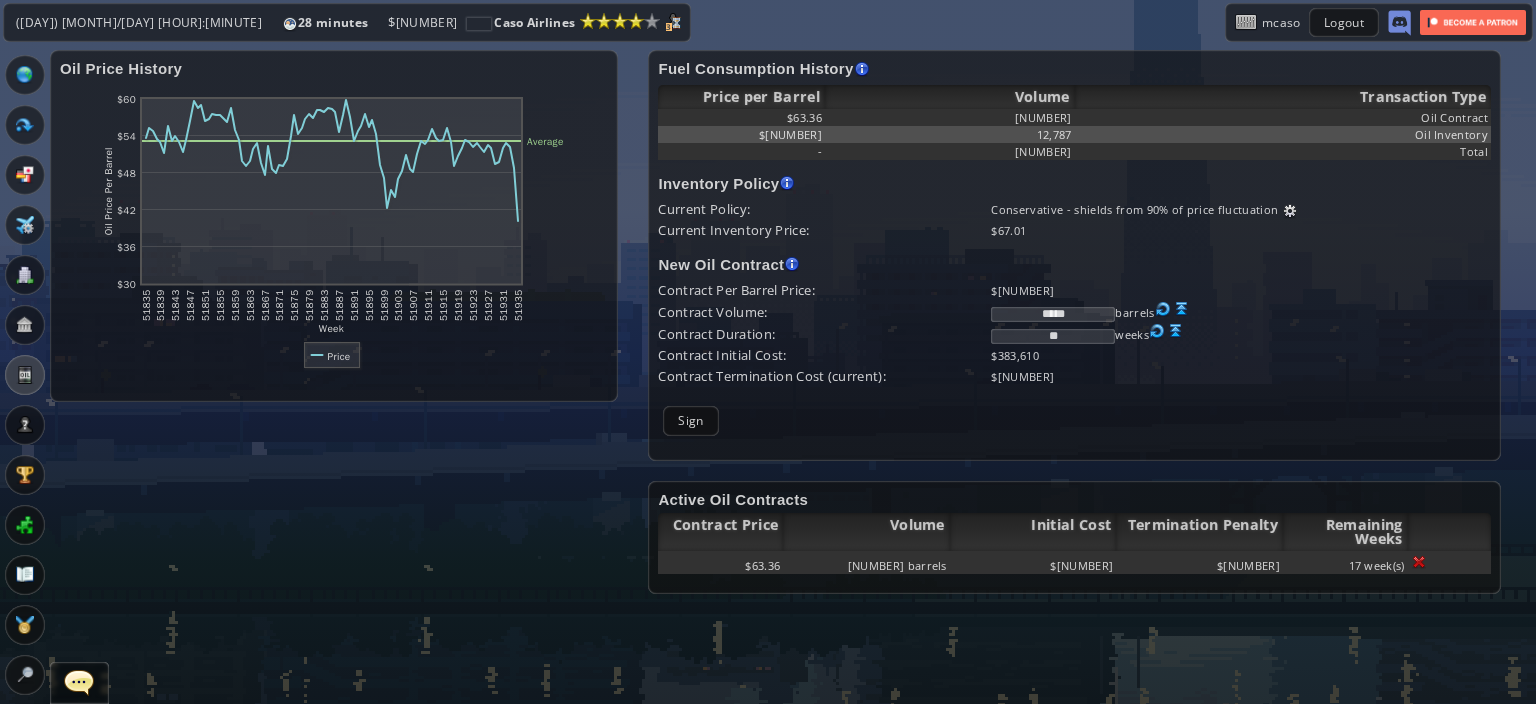 click at bounding box center (1419, 562) 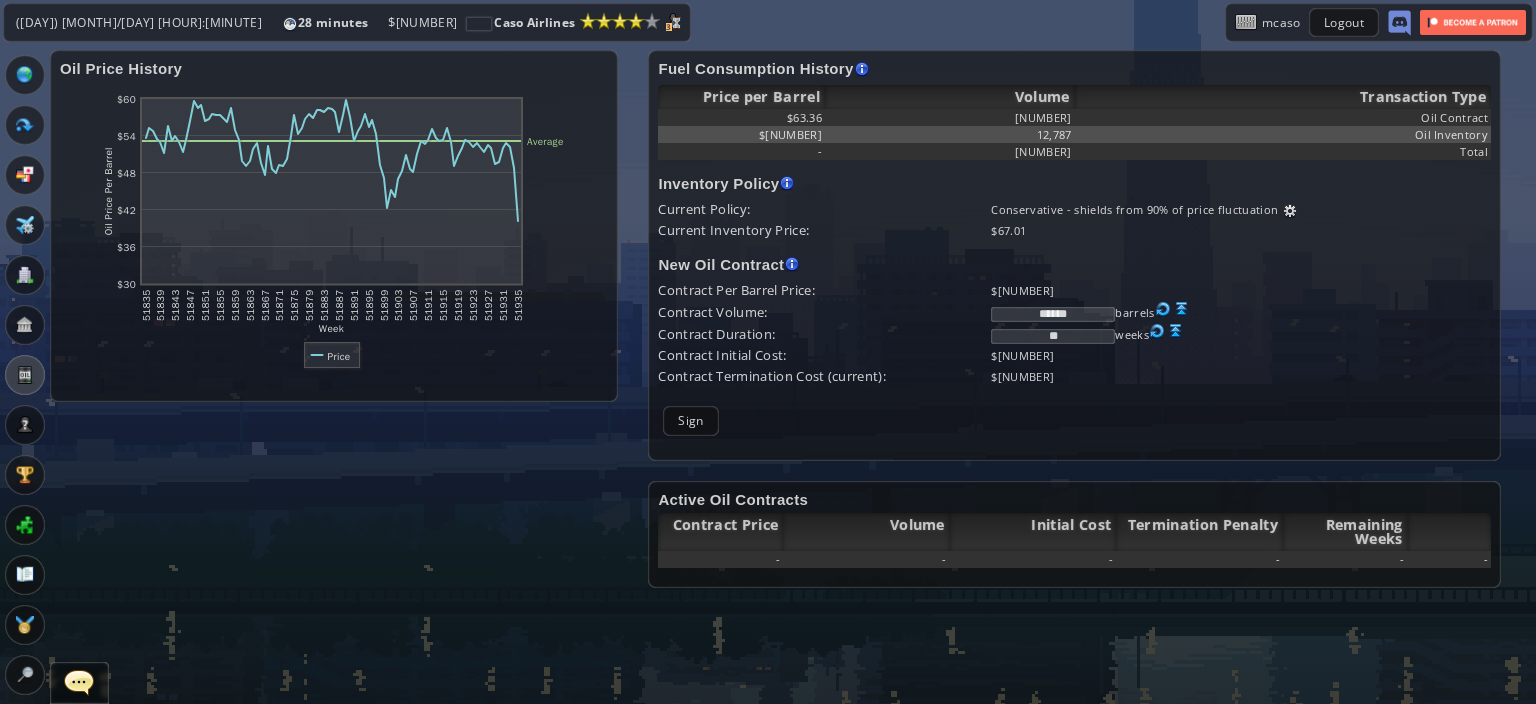 click at bounding box center [1182, 309] 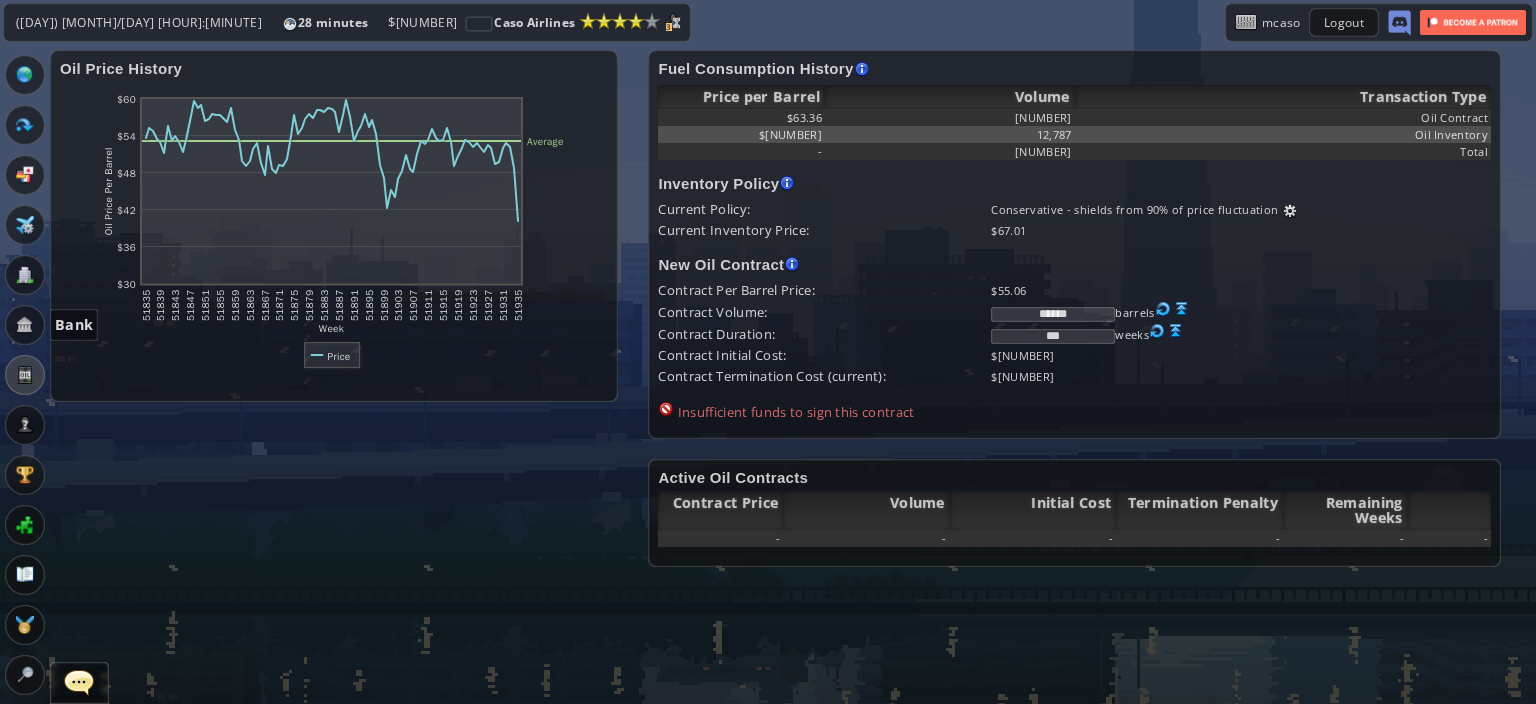 click at bounding box center (25, 325) 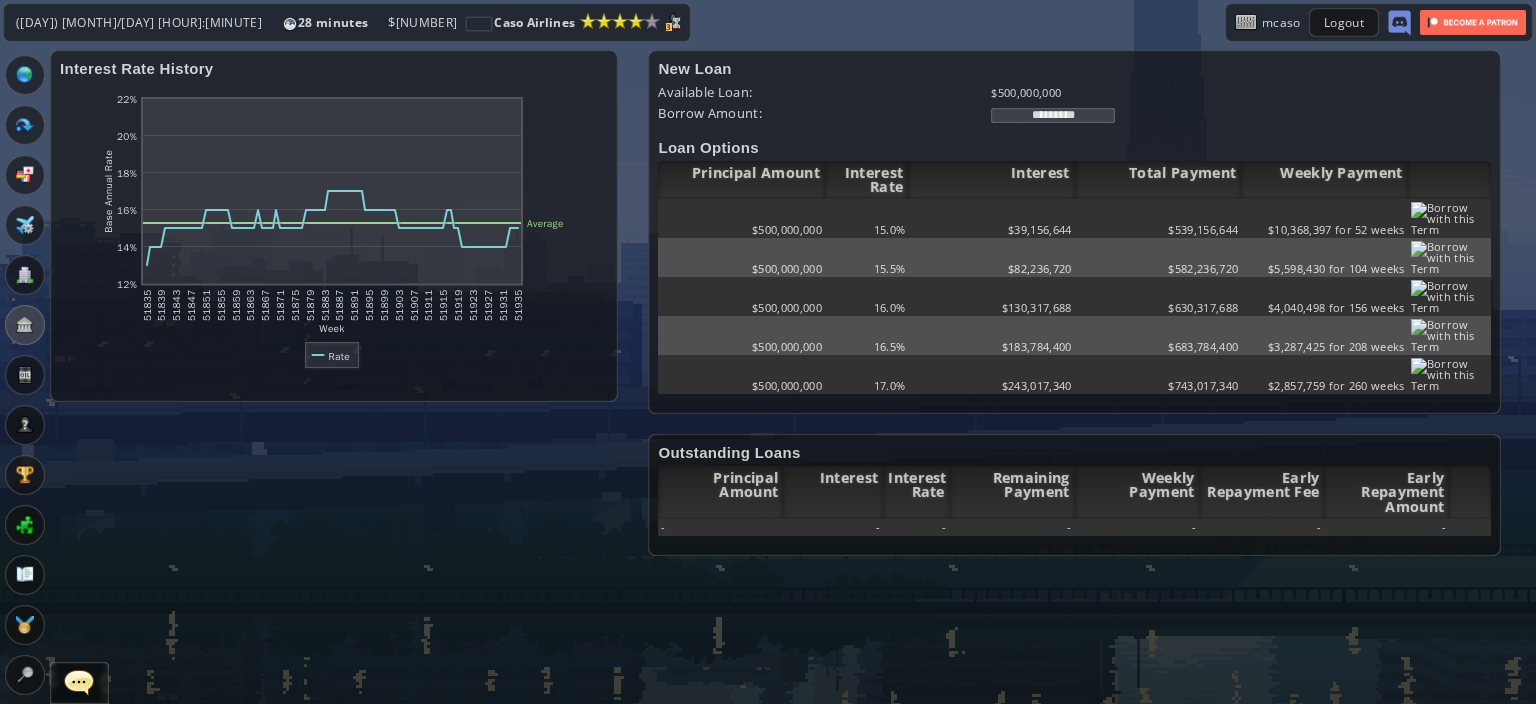 drag, startPoint x: 1099, startPoint y: 114, endPoint x: 876, endPoint y: 83, distance: 225.1444 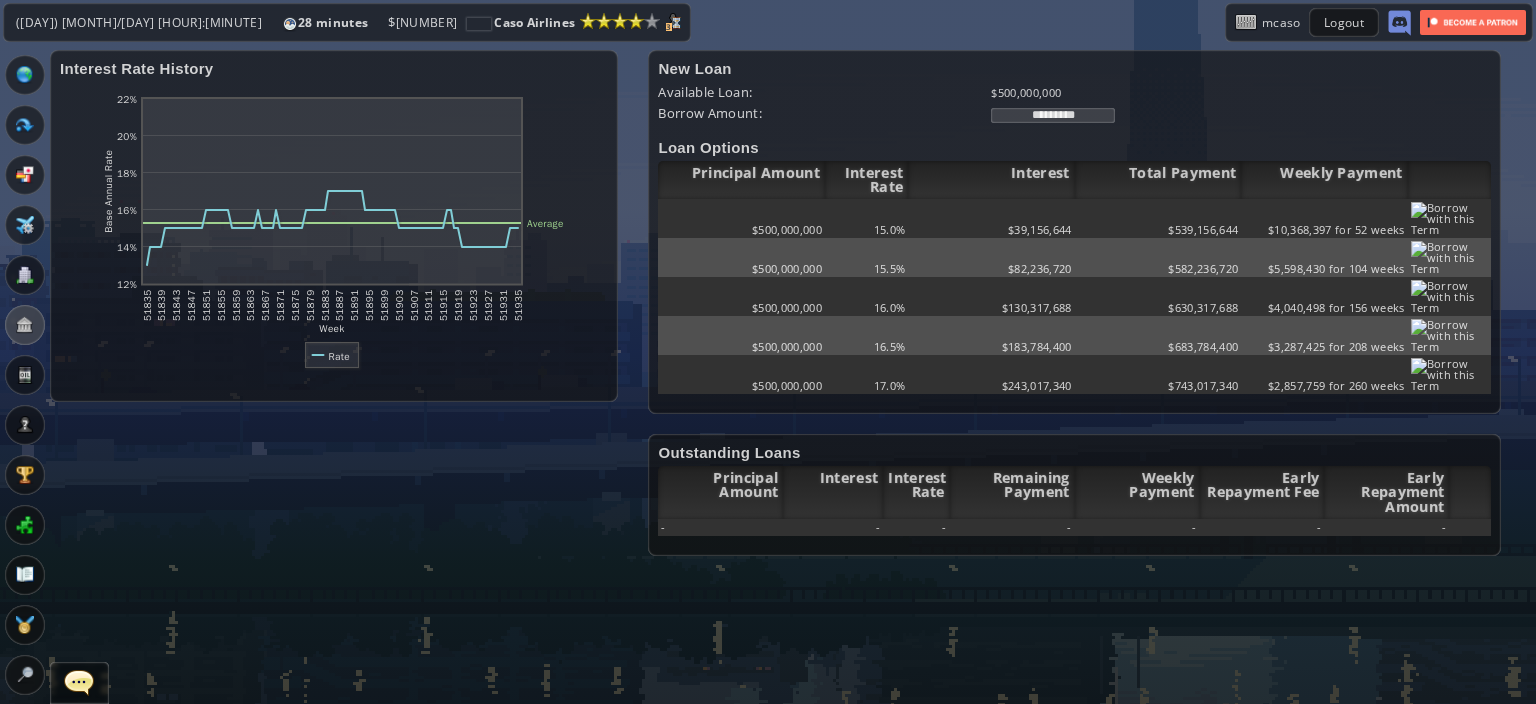 click on "*********" at bounding box center [1053, 115] 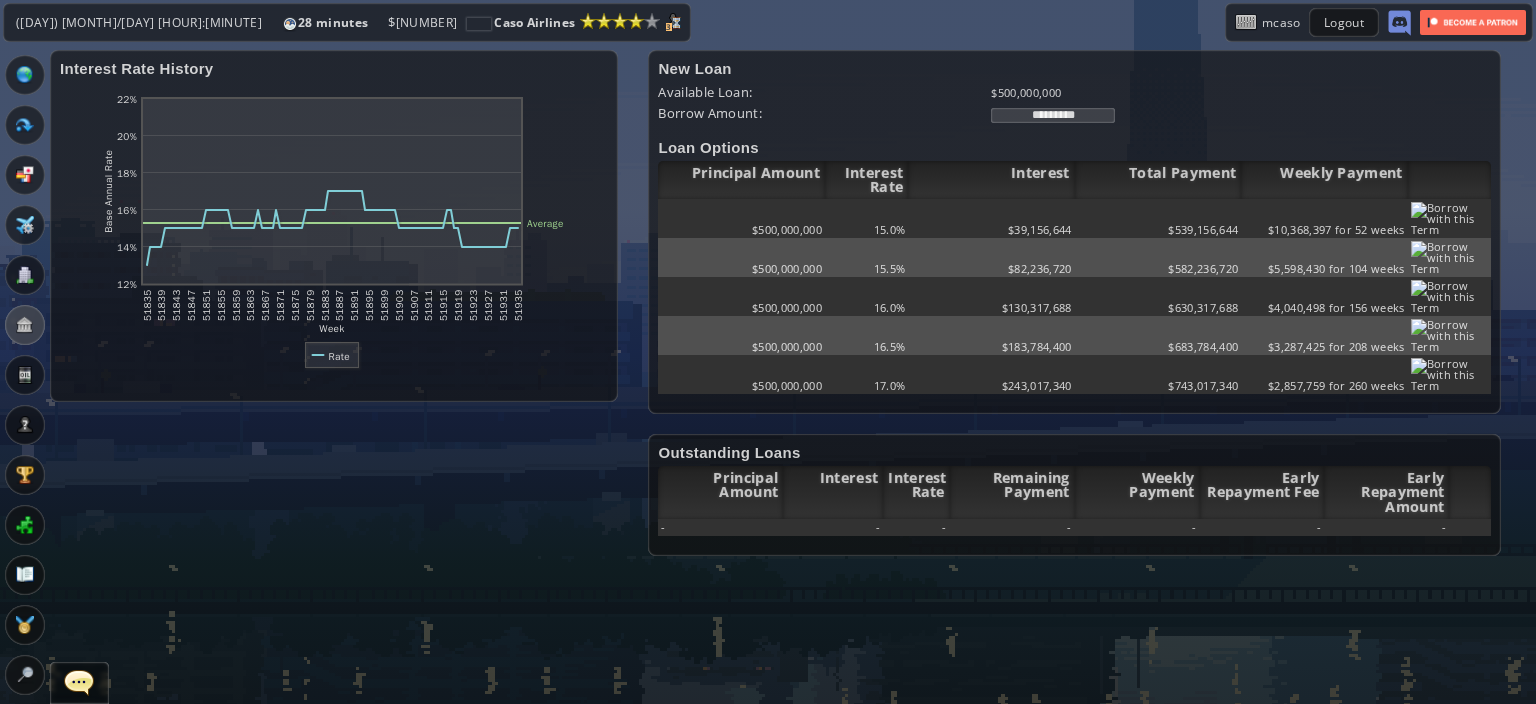 click on "*********" at bounding box center (1053, 115) 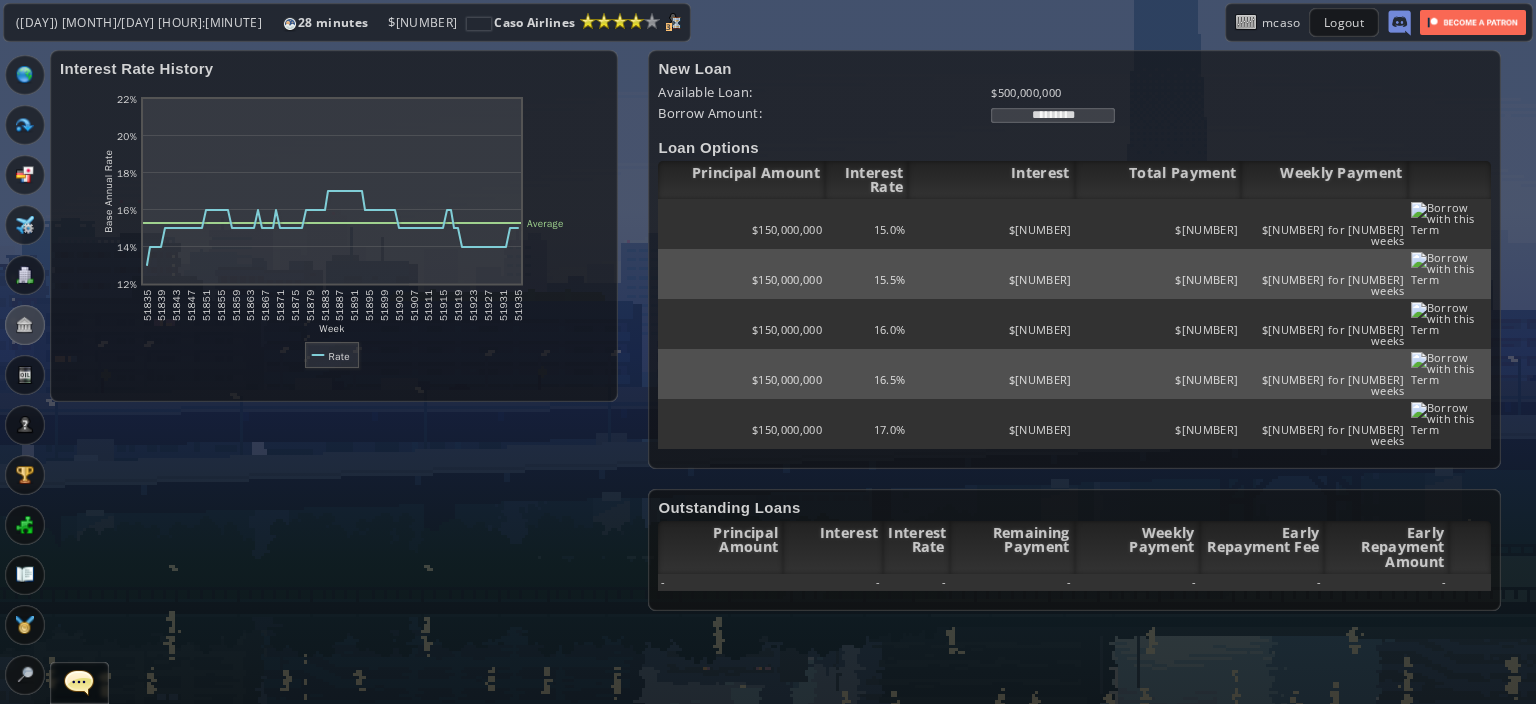 type on "*********" 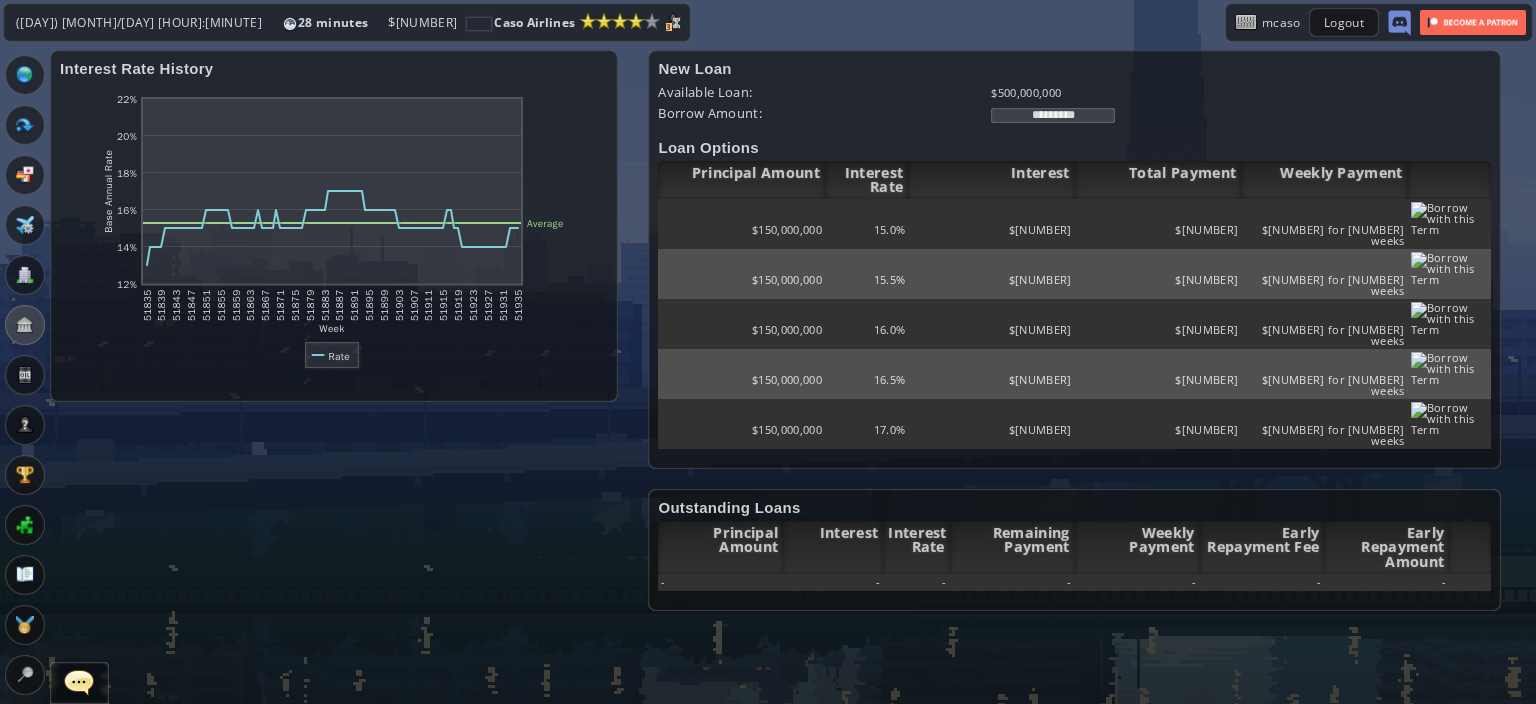 click on "Available Loan:" at bounding box center [824, 92] 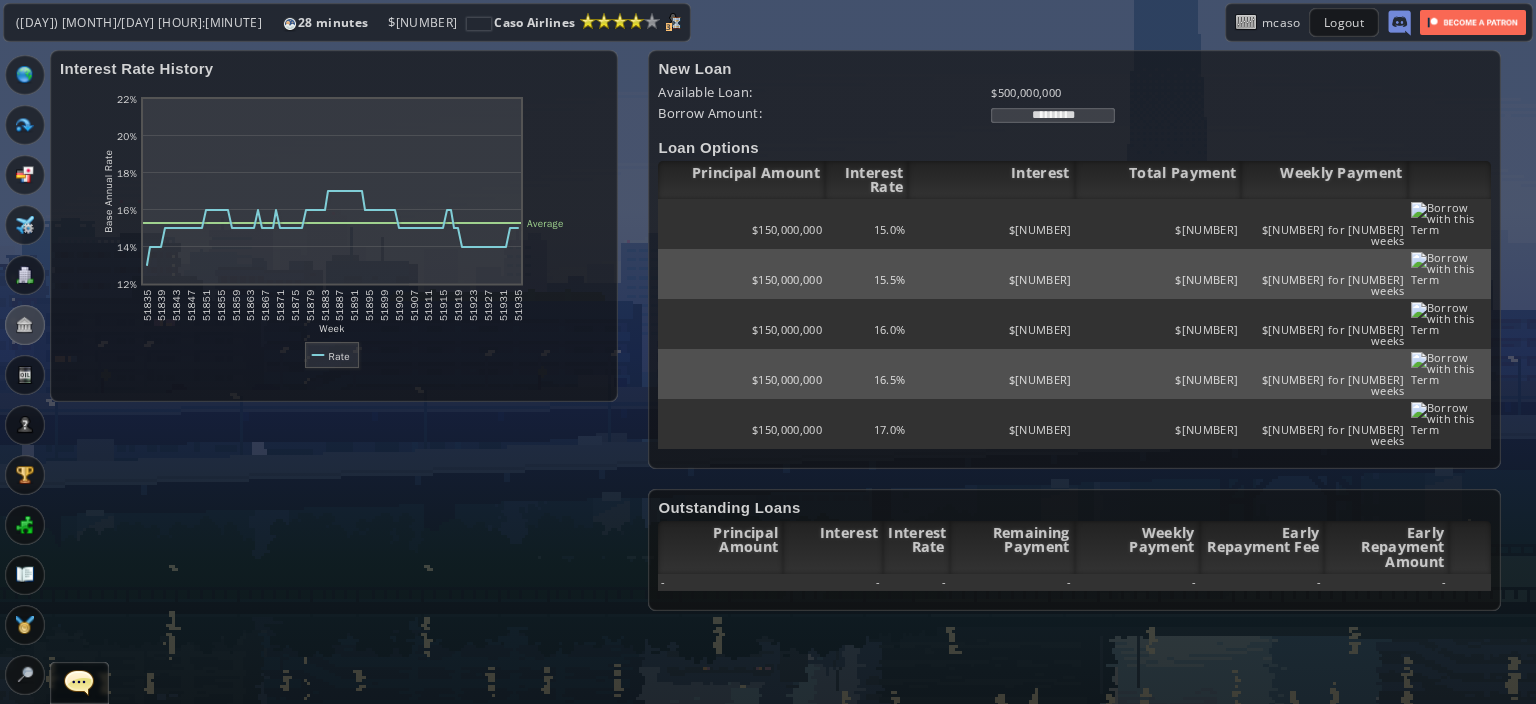 click at bounding box center (1449, 218) 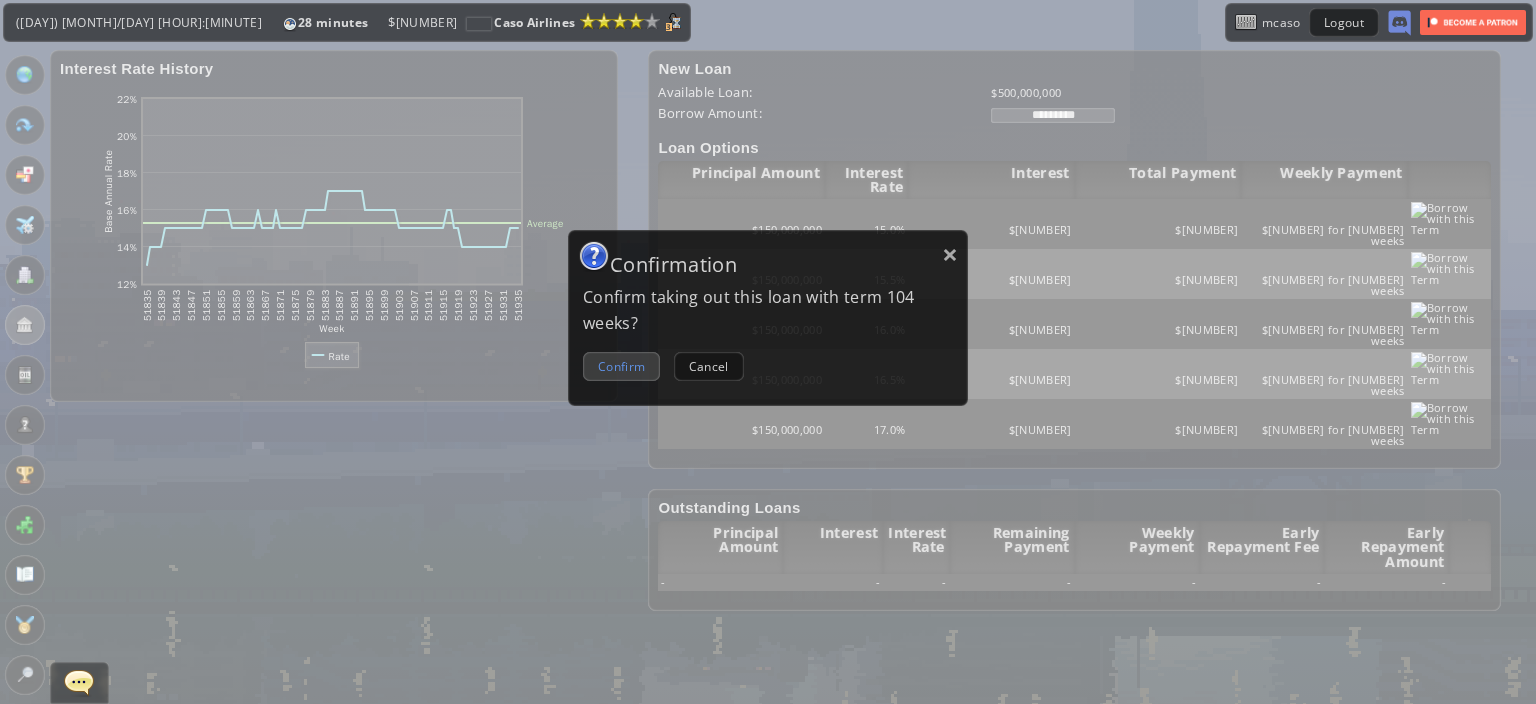 click on "Confirm" at bounding box center (621, 366) 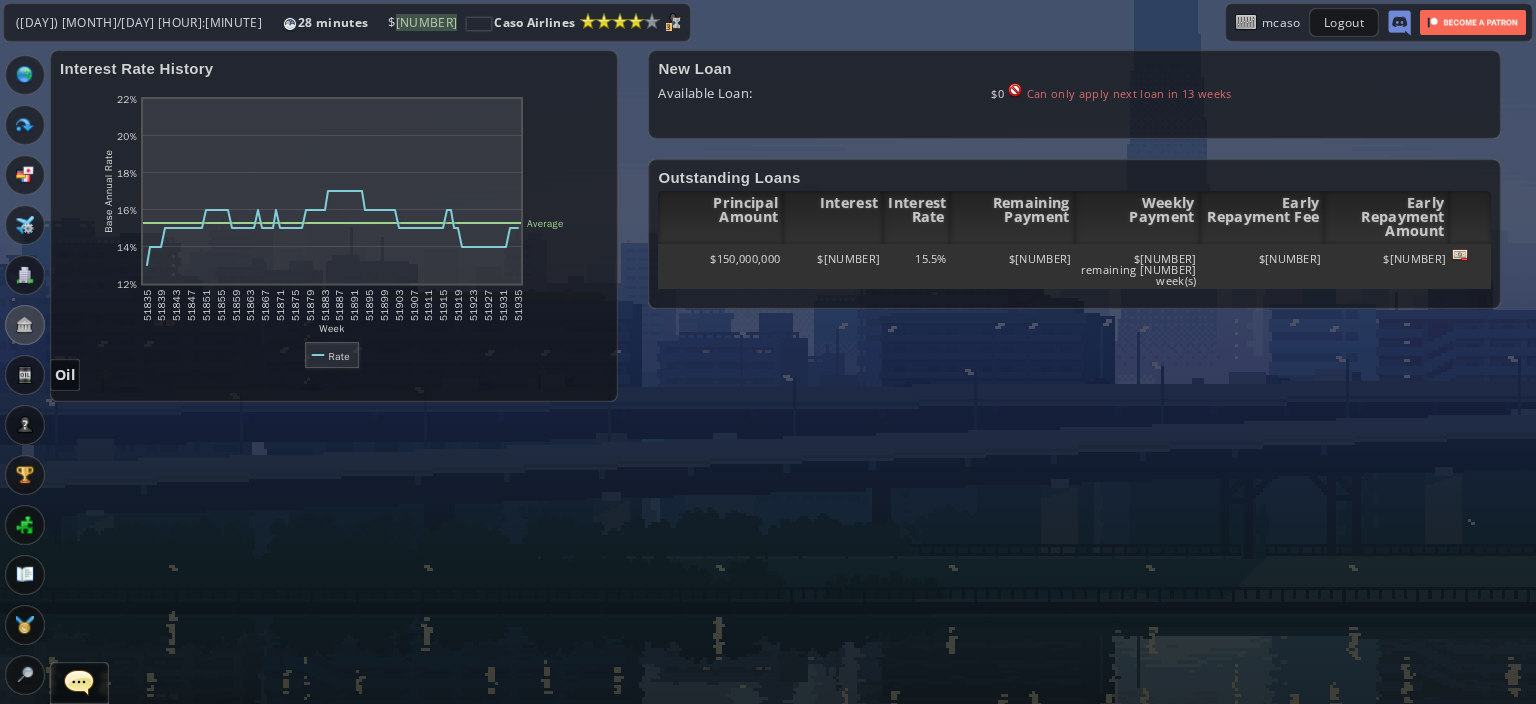 click at bounding box center [25, 375] 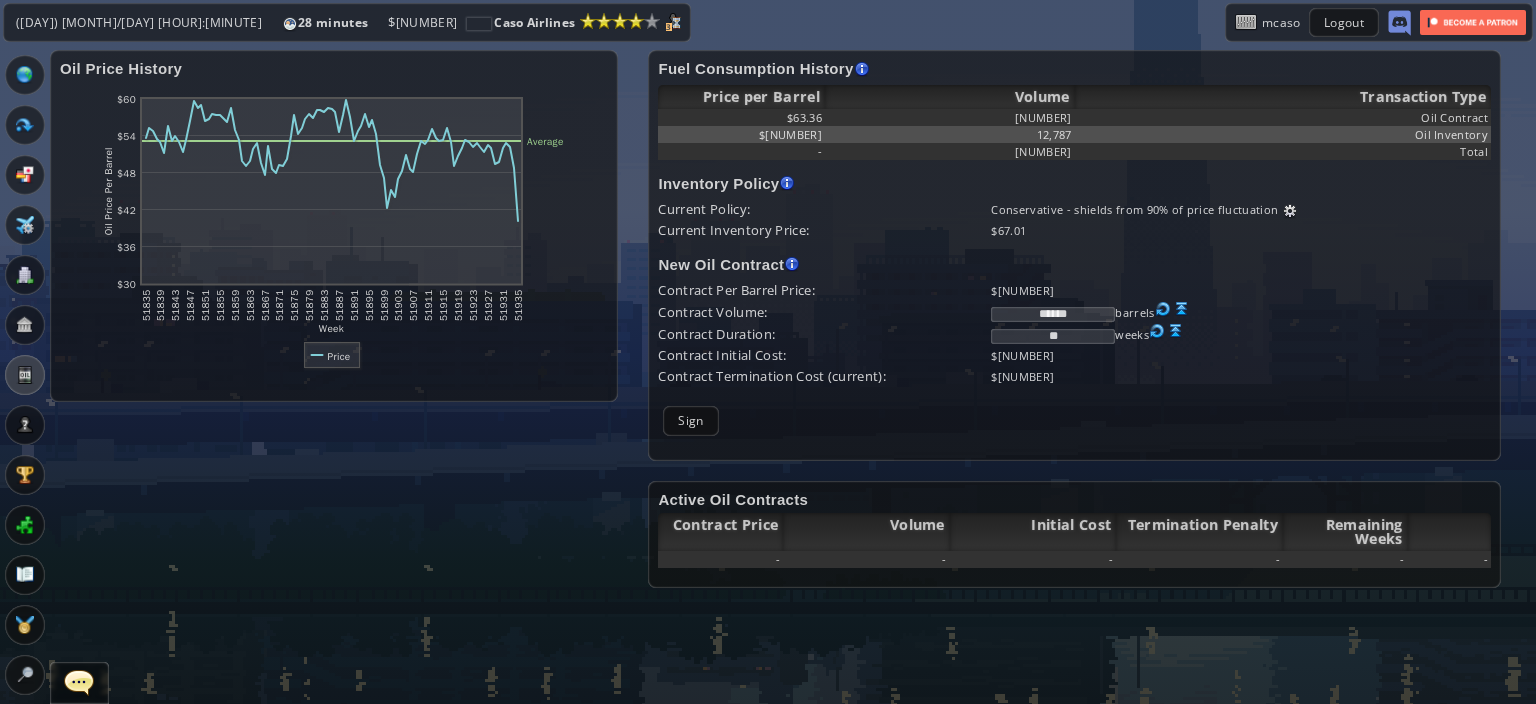 click at bounding box center (1182, 309) 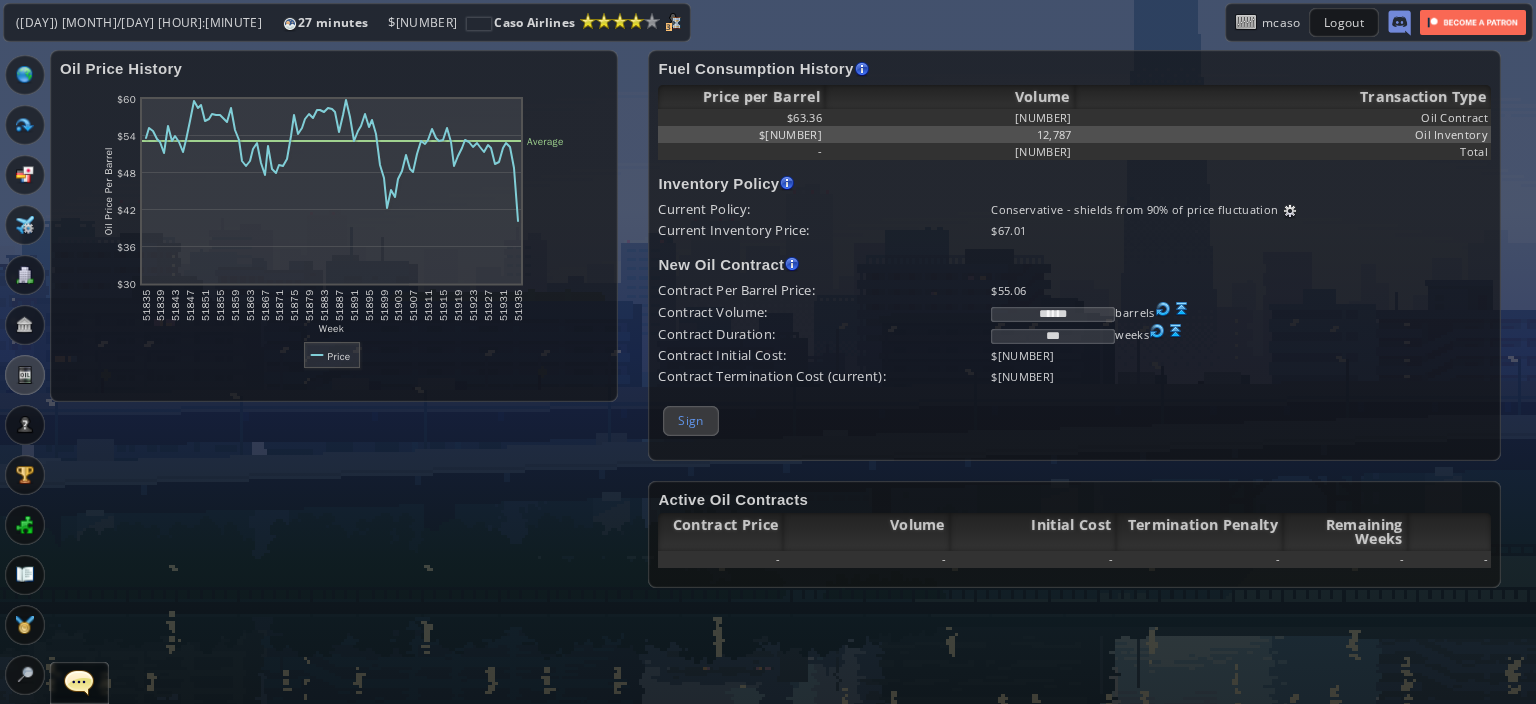 click on "Sign" at bounding box center (690, 420) 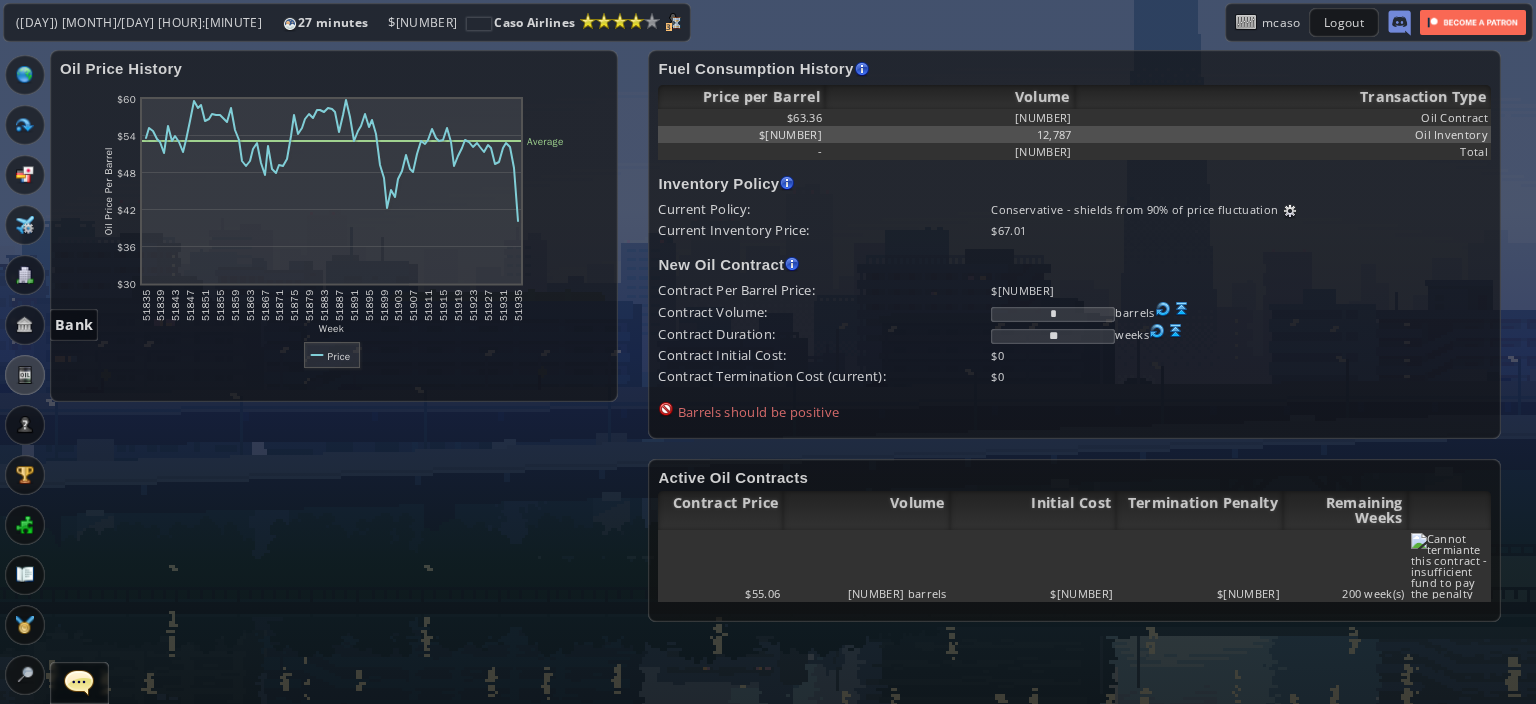 click at bounding box center (25, 325) 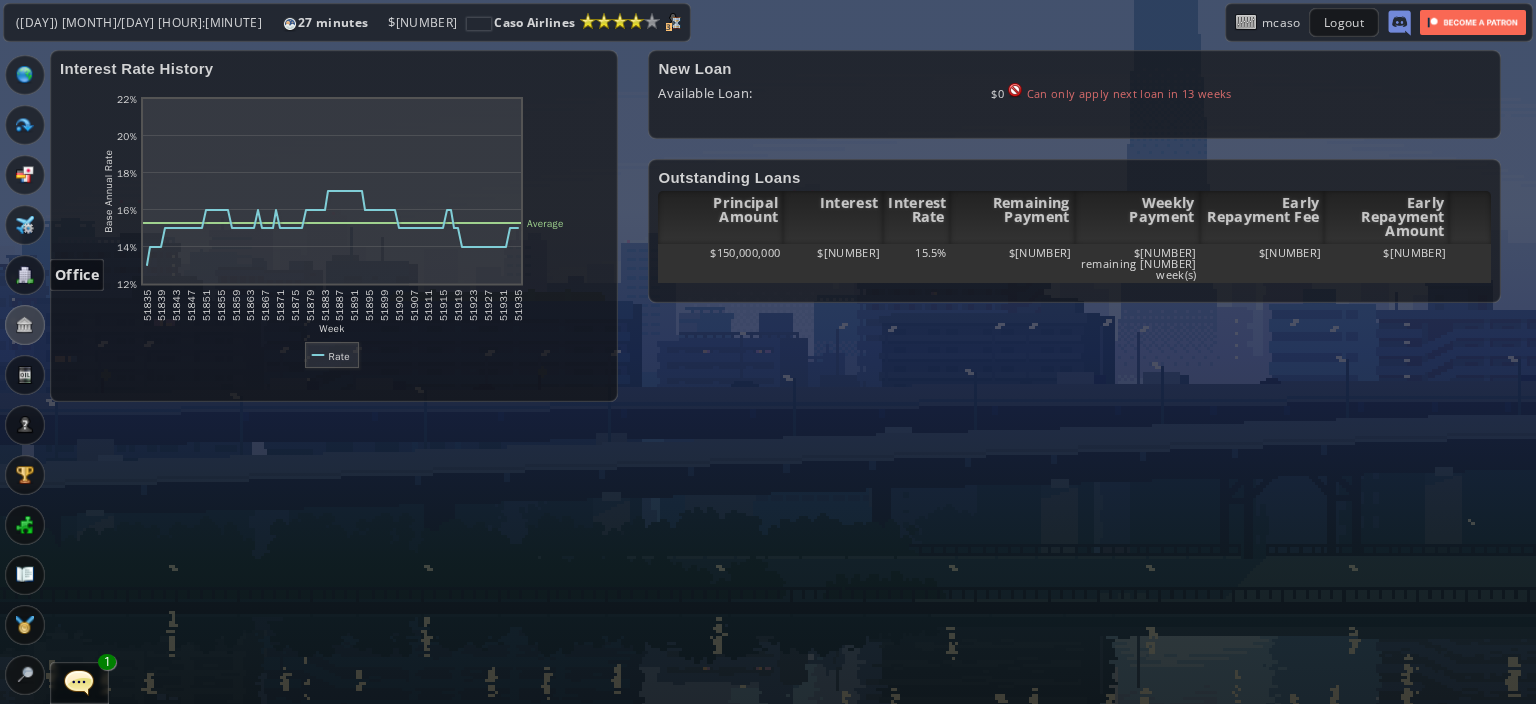 click at bounding box center [25, 275] 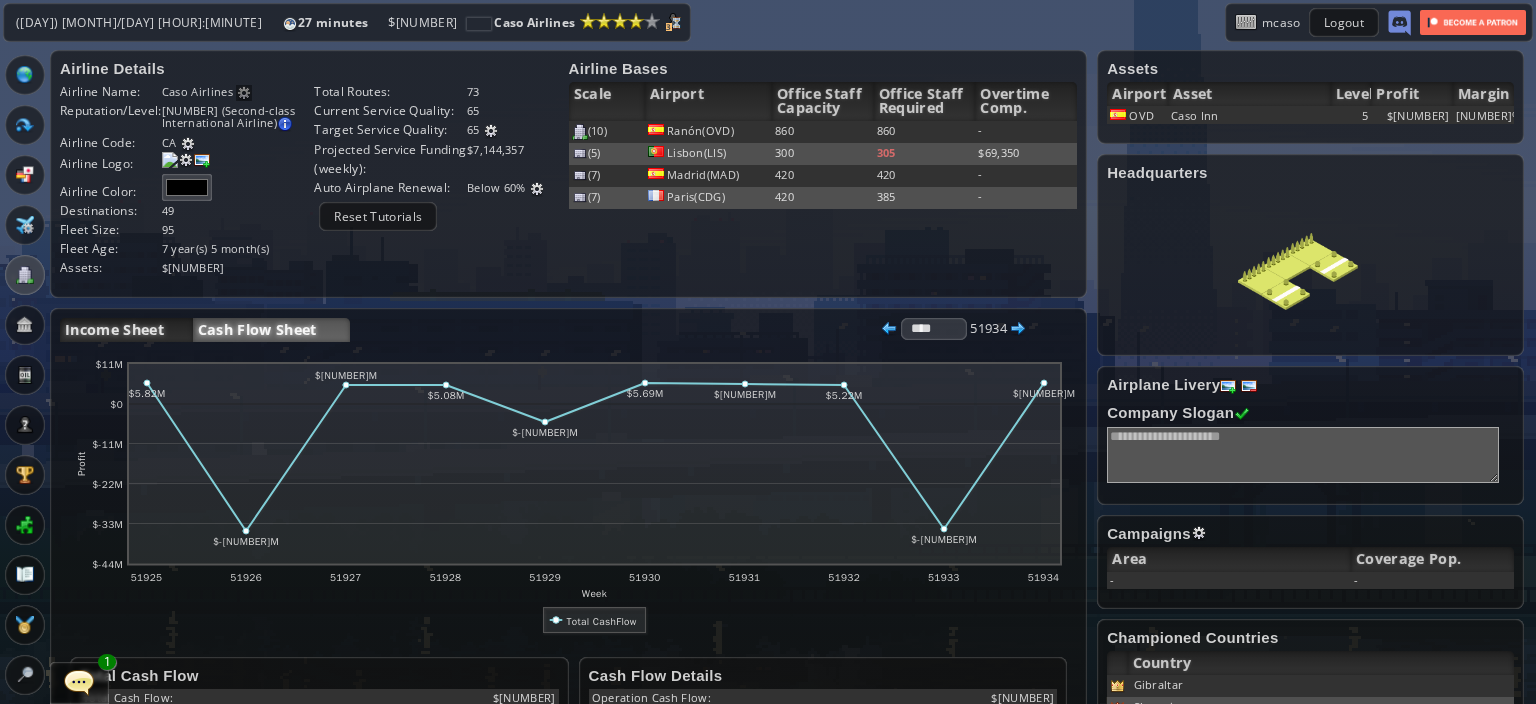 click on "Income Sheet" at bounding box center (126, 330) 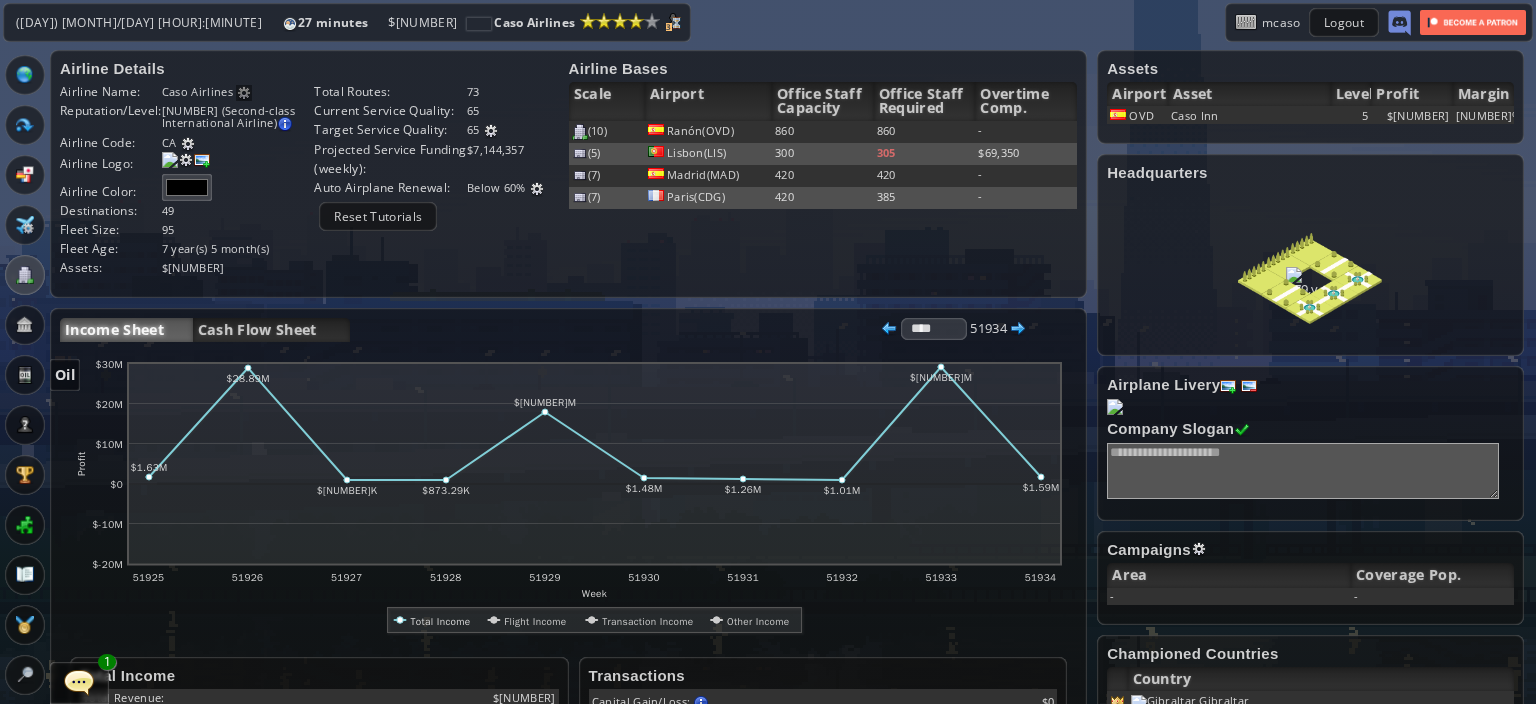 click at bounding box center (25, 375) 